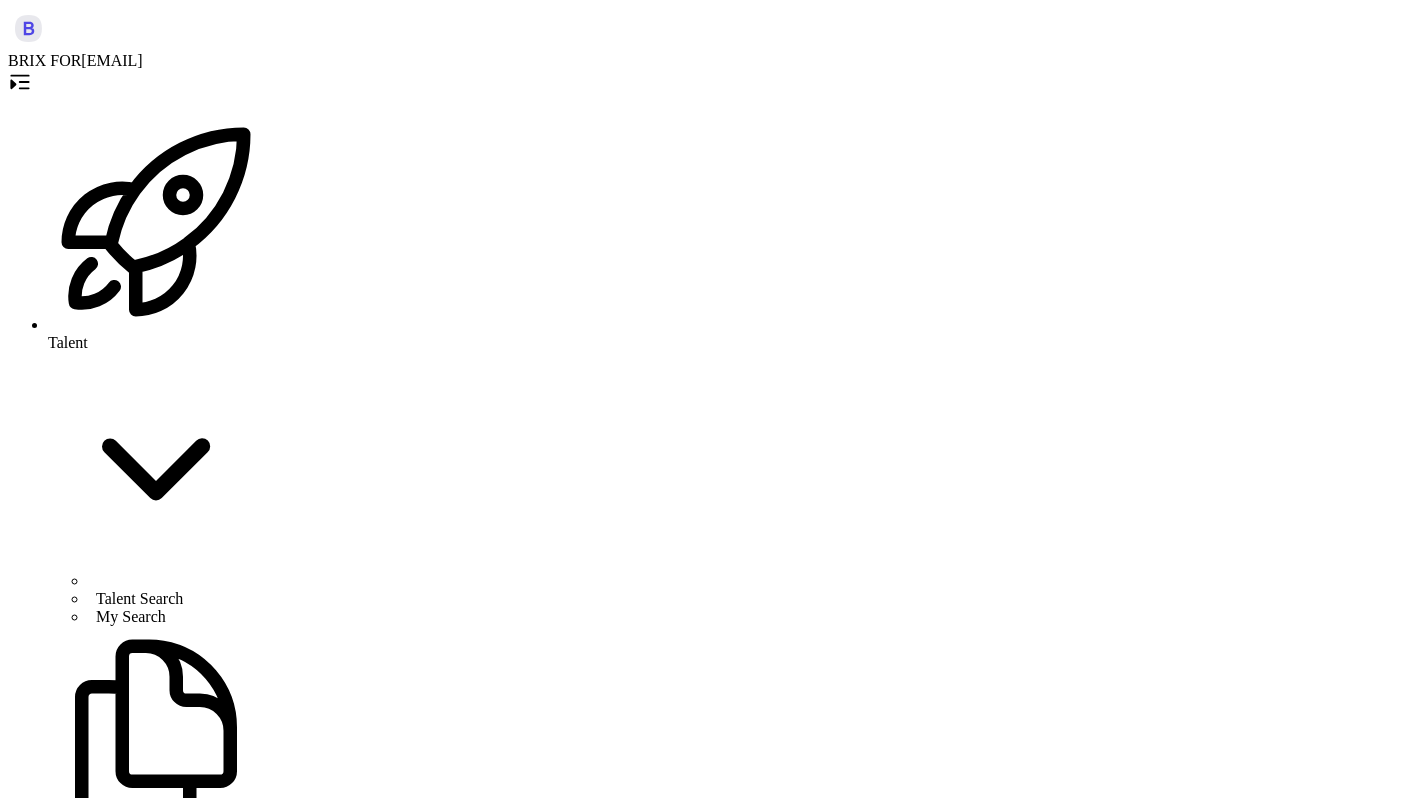 scroll, scrollTop: 0, scrollLeft: 0, axis: both 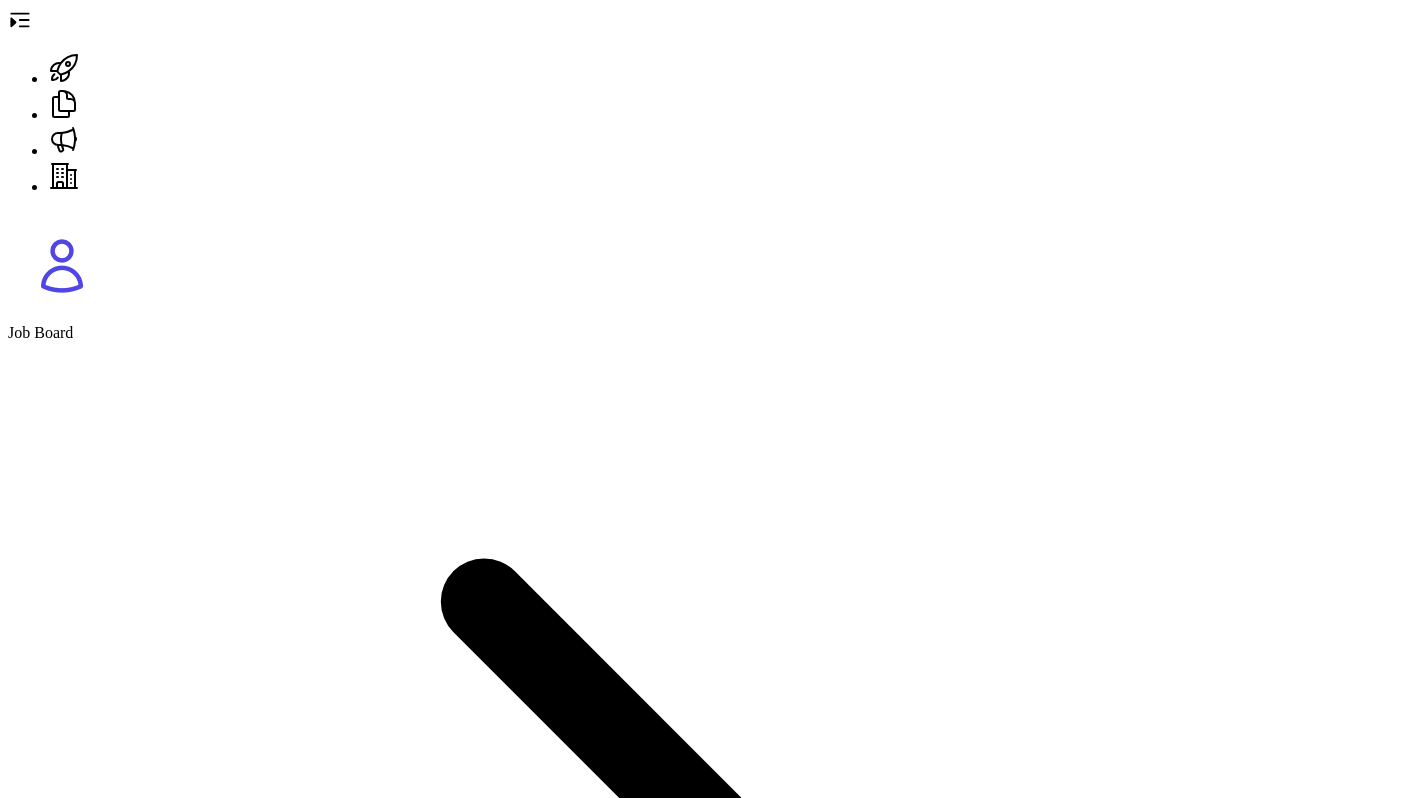 click on "周宁 China" at bounding box center [104, 10563] 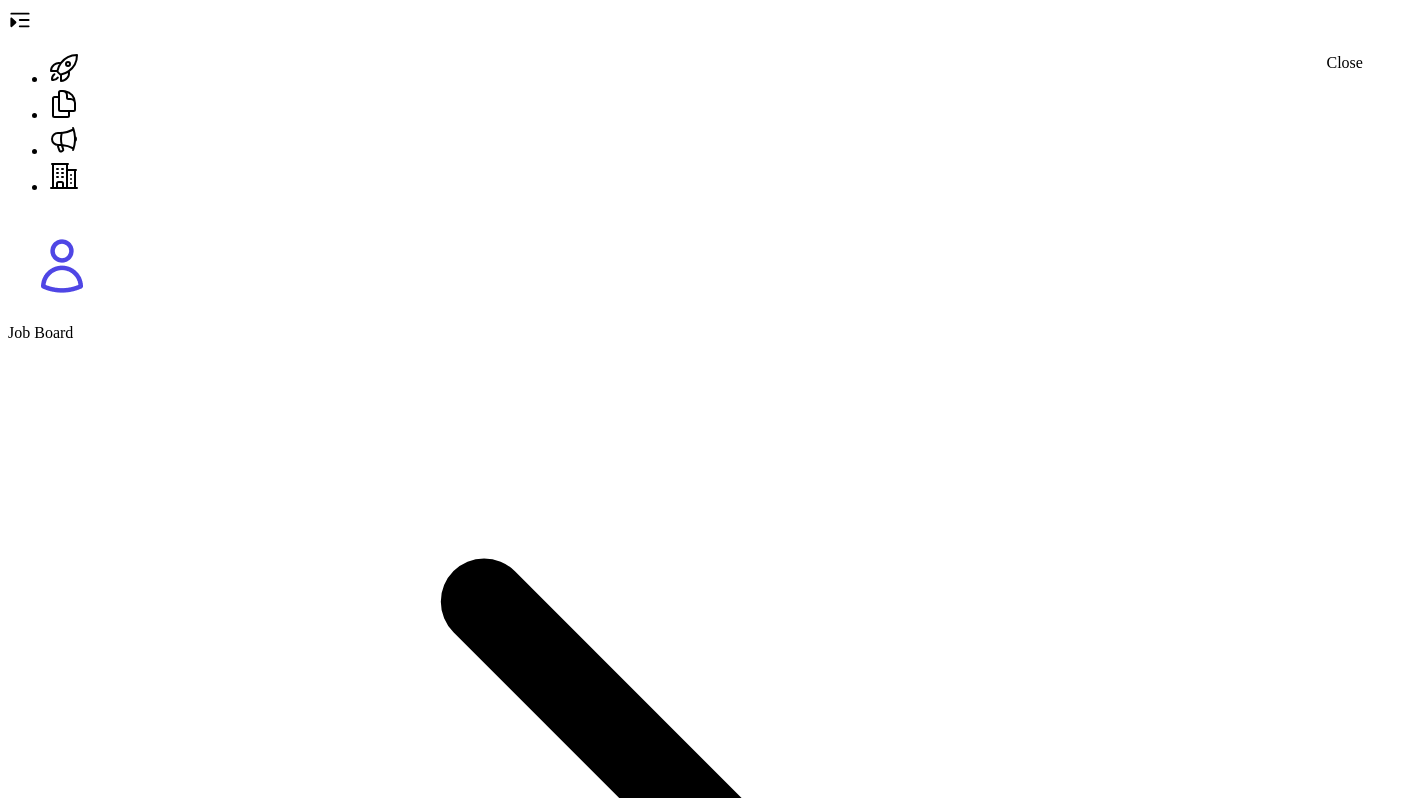 click at bounding box center (16, 11115) 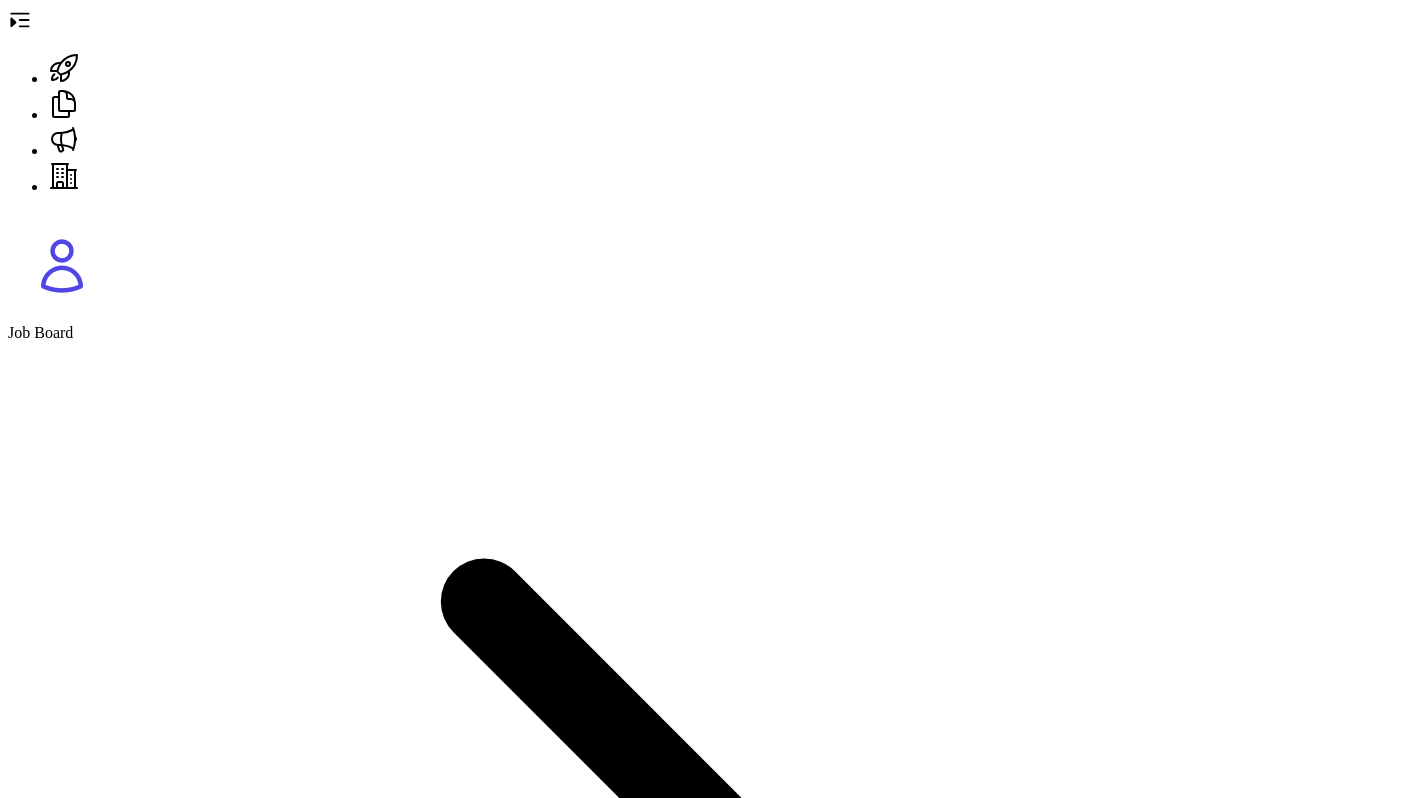 click on "Yes" at bounding box center [104, 10554] 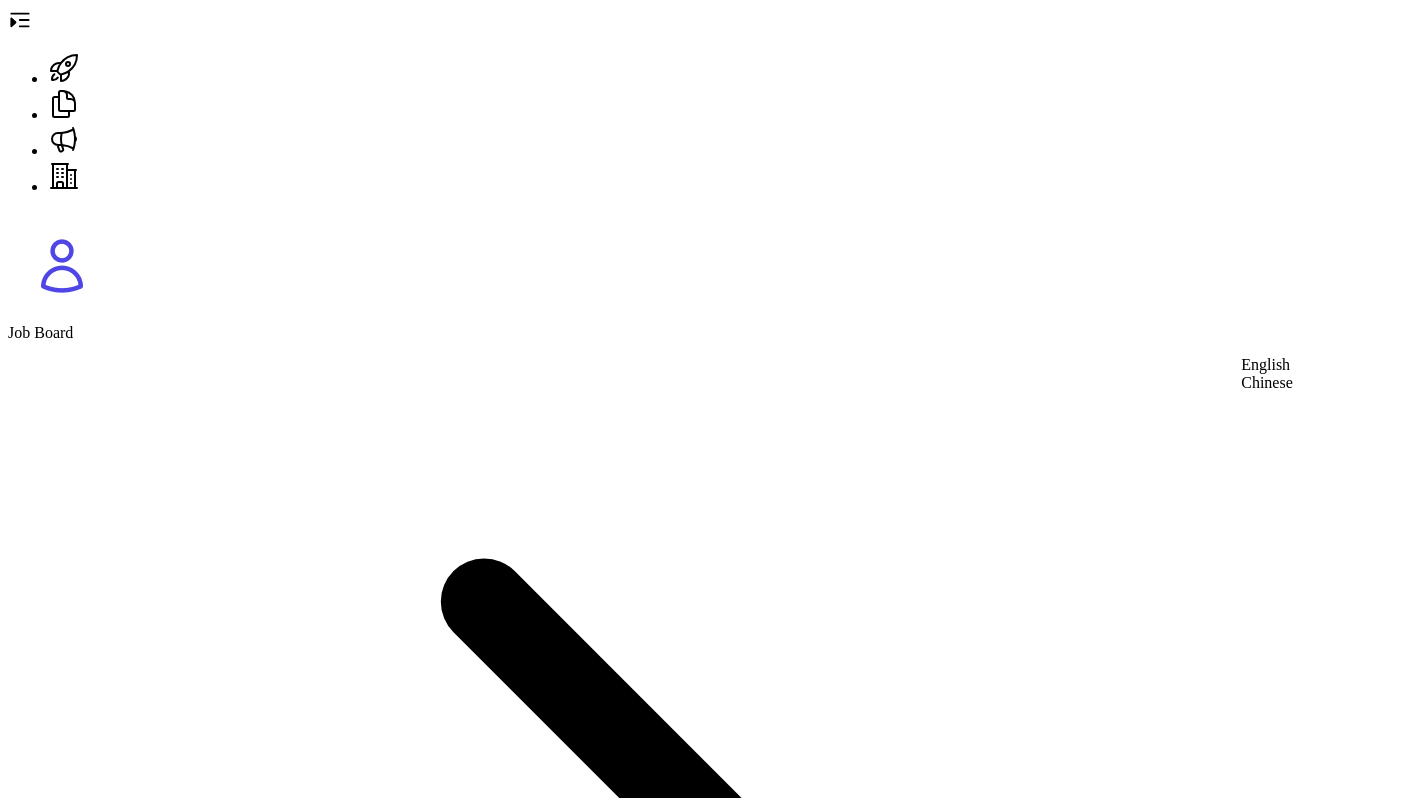 click on "[LANGUAGE] [LANGUAGE]" at bounding box center [1267, 374] 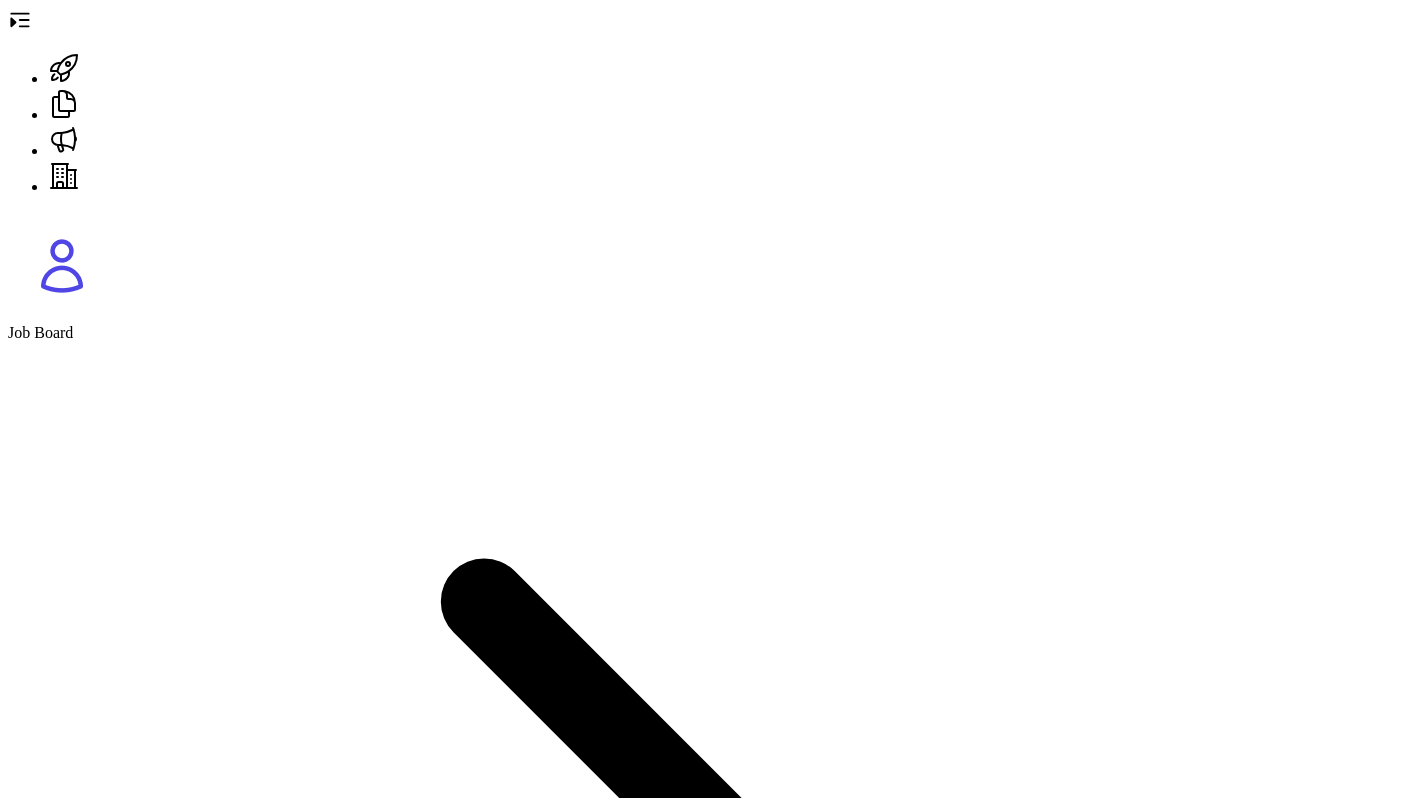 scroll, scrollTop: 2810, scrollLeft: 0, axis: vertical 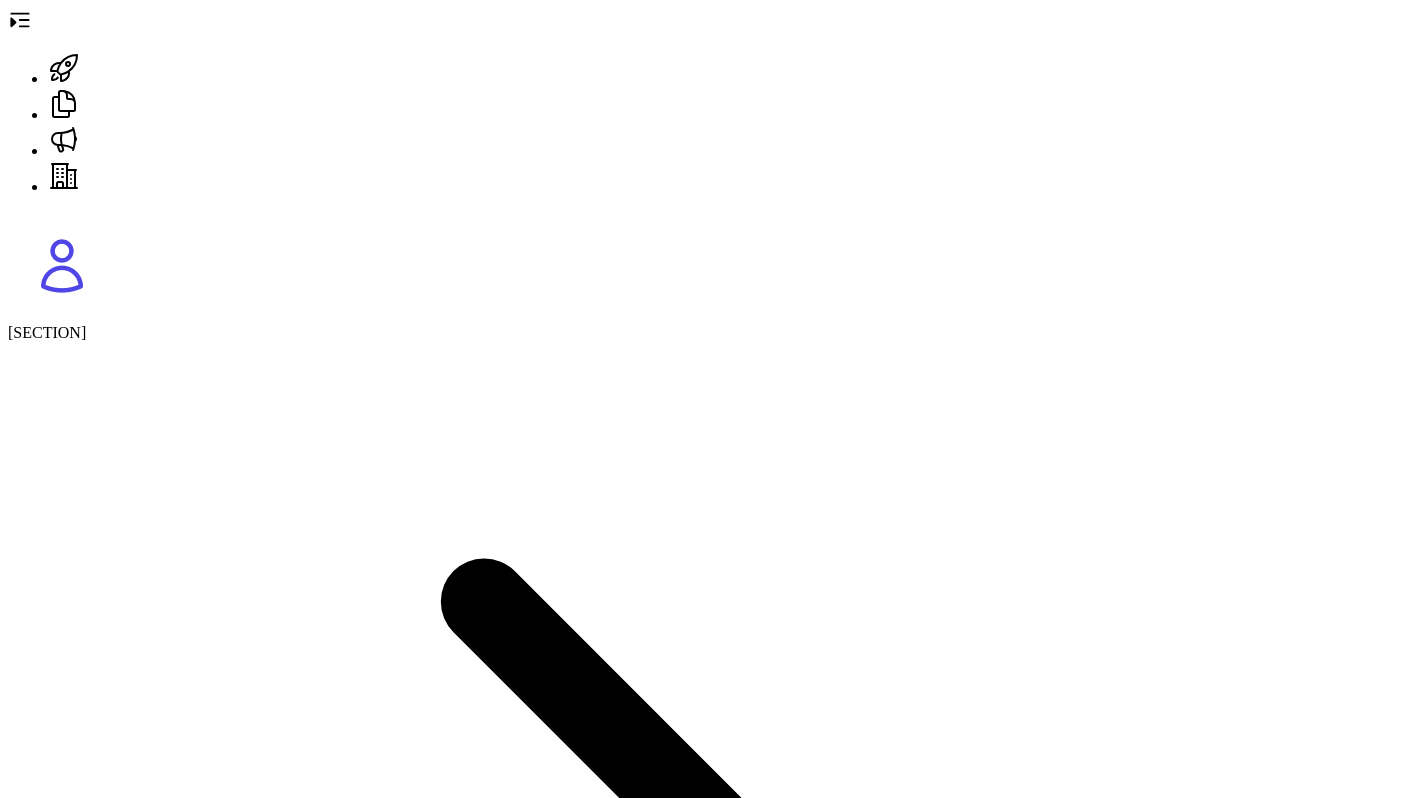 click on "[NAME]" at bounding box center (71, 10562) 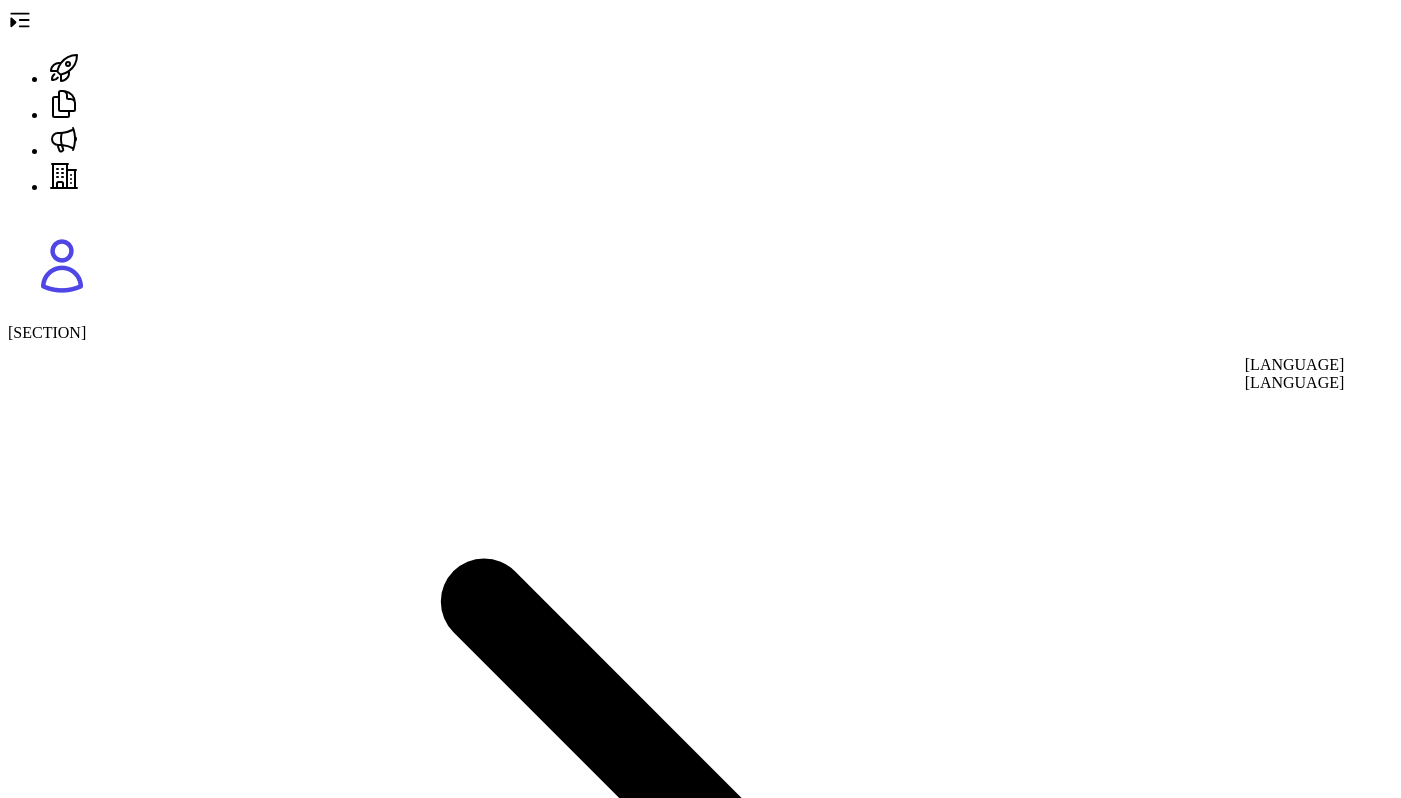 click on "[LANGUAGE]" at bounding box center (58, 12960) 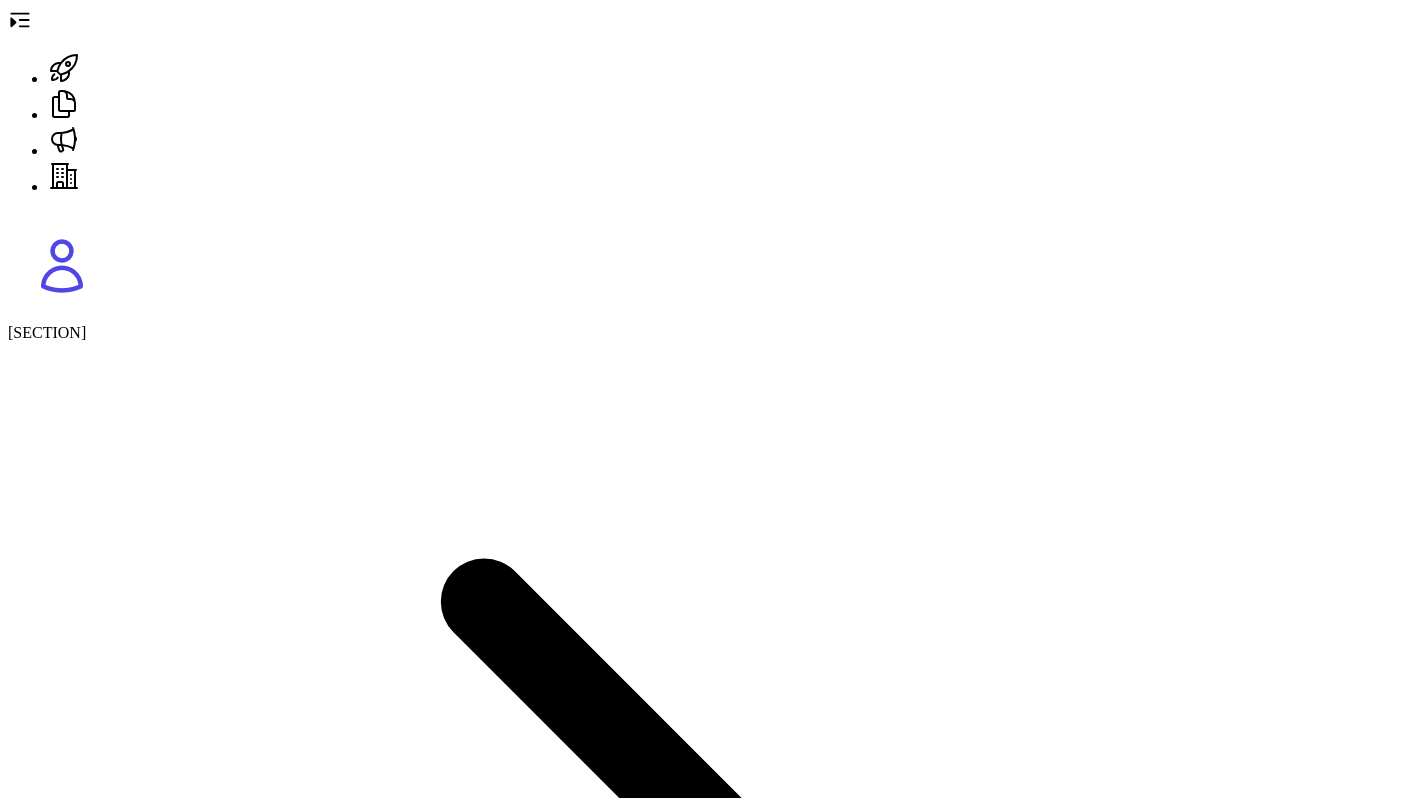 click on "Strong background in deep learning, BERT, NLP, and neural network design/optimization." at bounding box center (391, 13809) 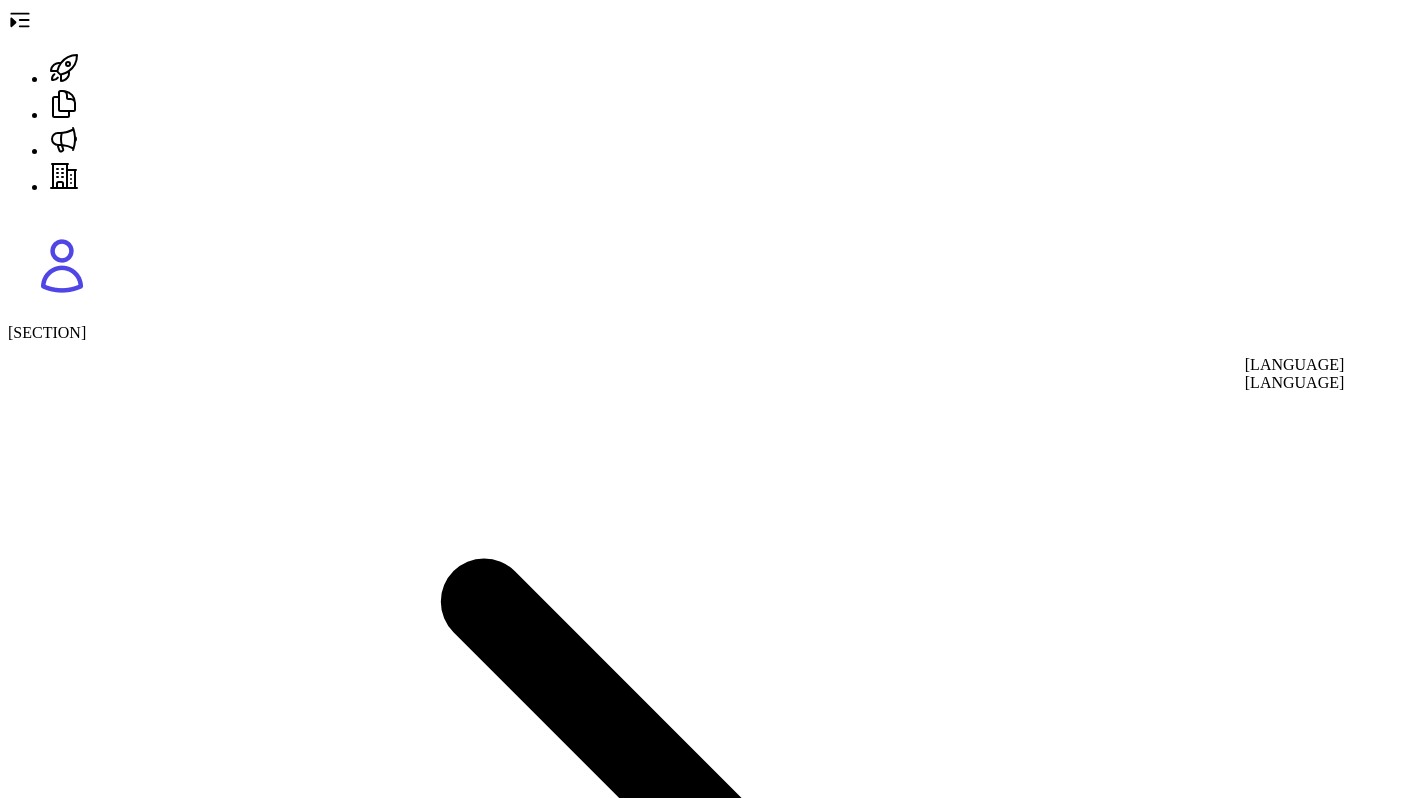 click on "[LANGUAGE]" at bounding box center (1295, 383) 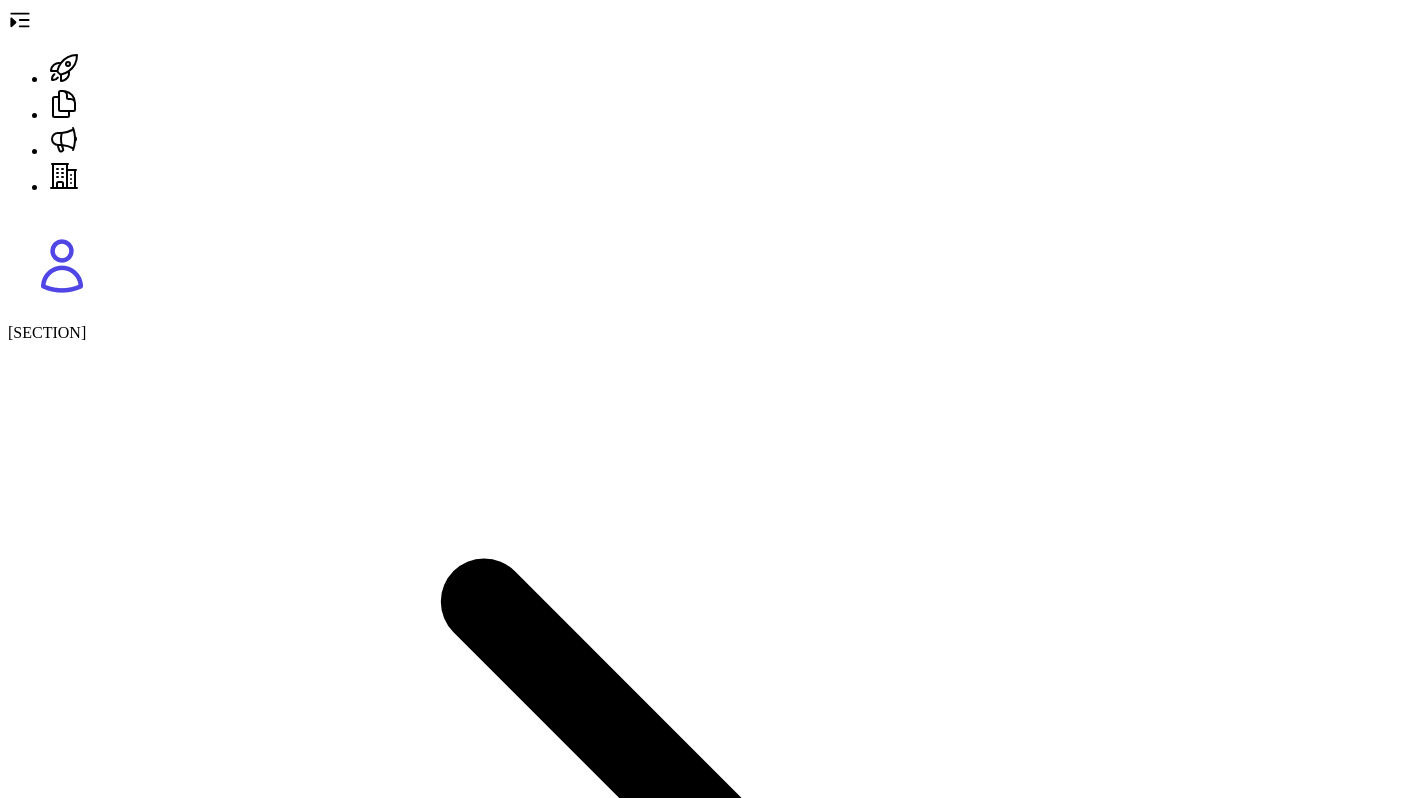 scroll, scrollTop: 0, scrollLeft: 0, axis: both 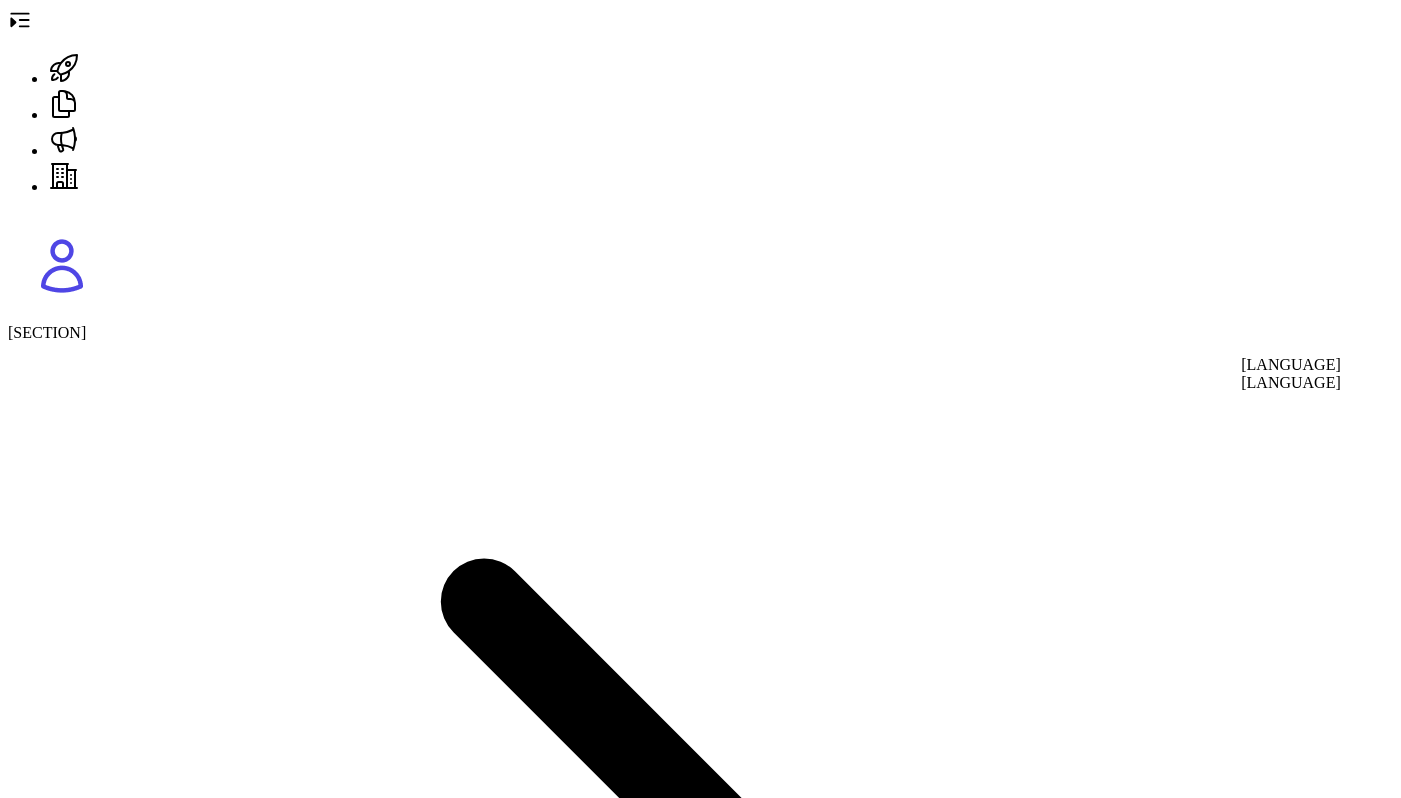click on "[LANGUAGE]" at bounding box center [1291, 365] 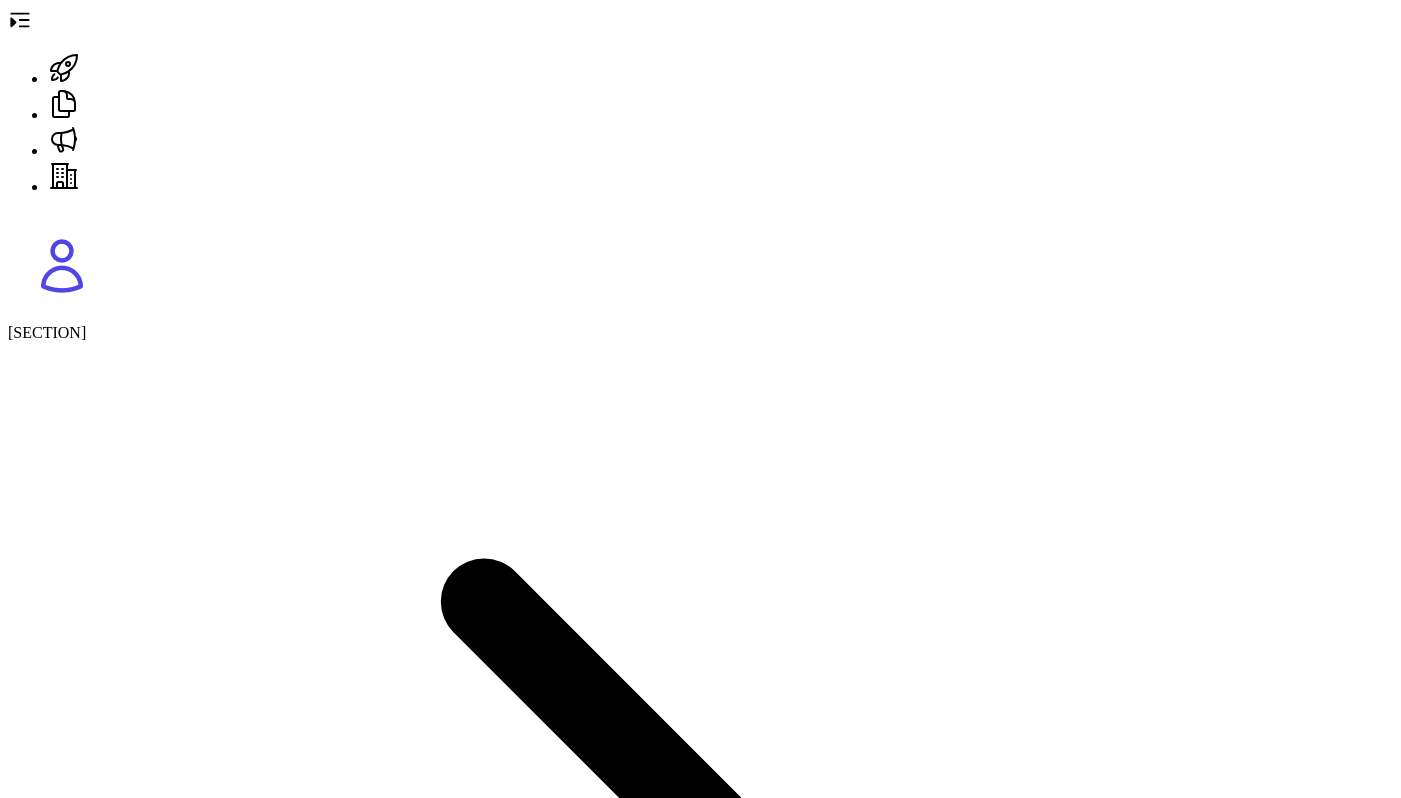 scroll, scrollTop: 0, scrollLeft: 0, axis: both 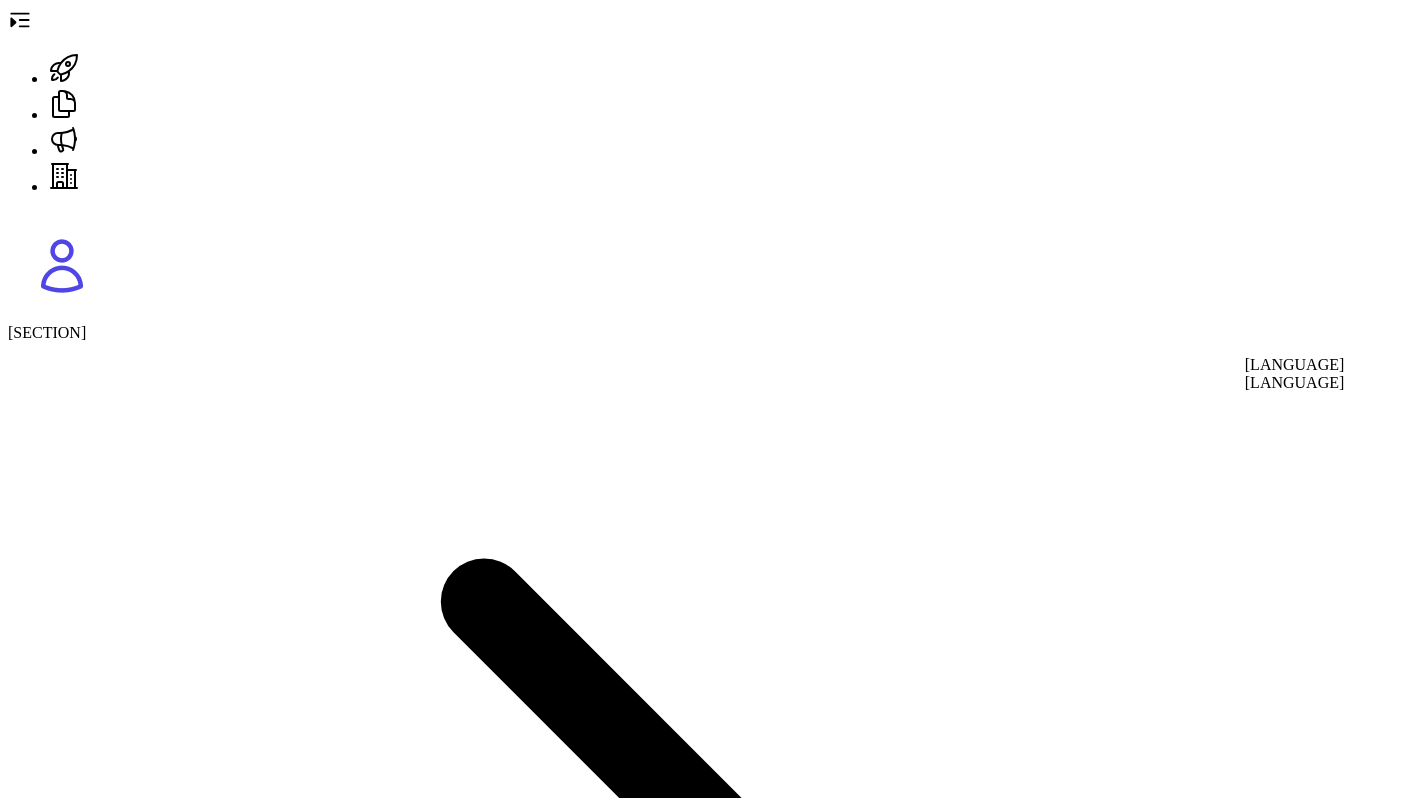 click on "[LANGUAGE] [LANGUAGE]" at bounding box center [1295, 374] 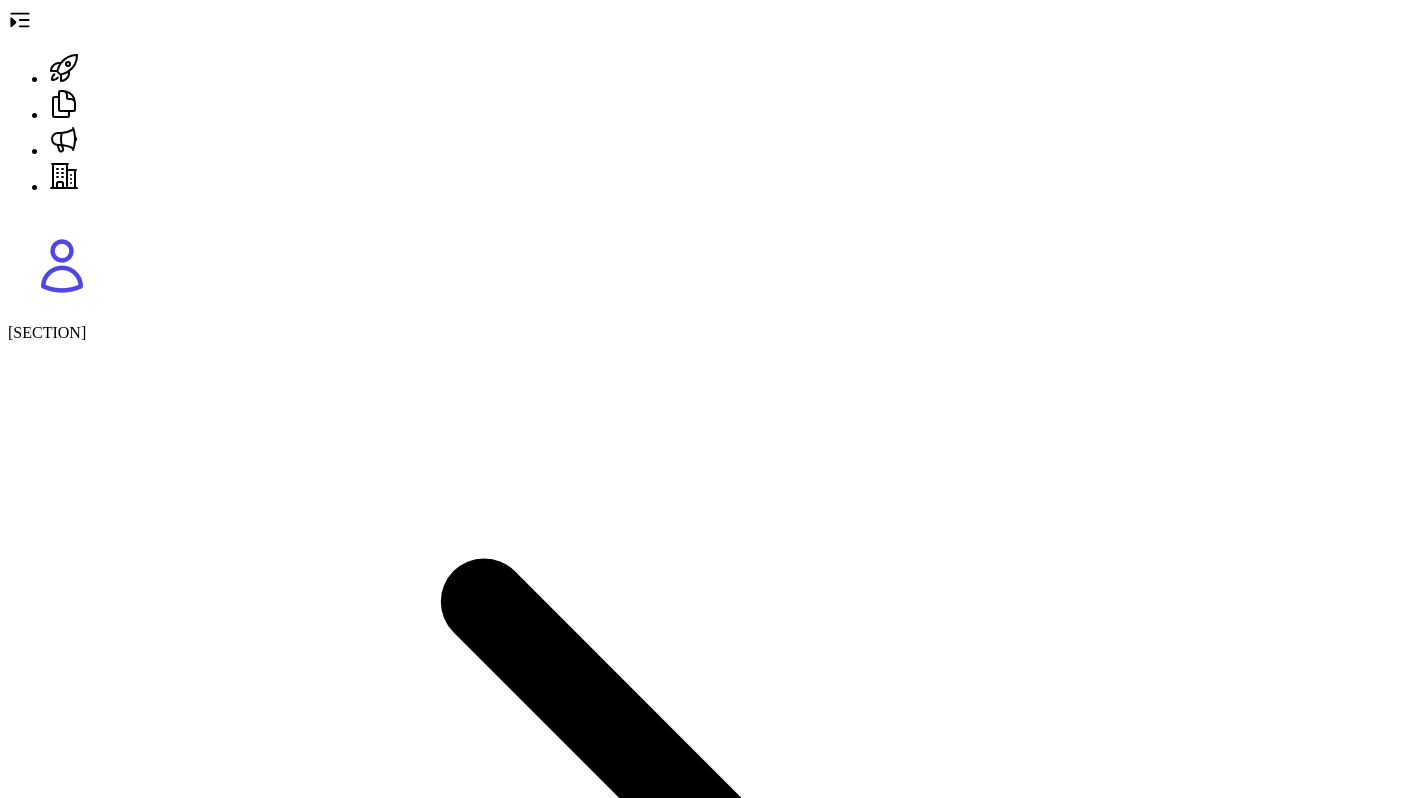 scroll, scrollTop: 0, scrollLeft: 0, axis: both 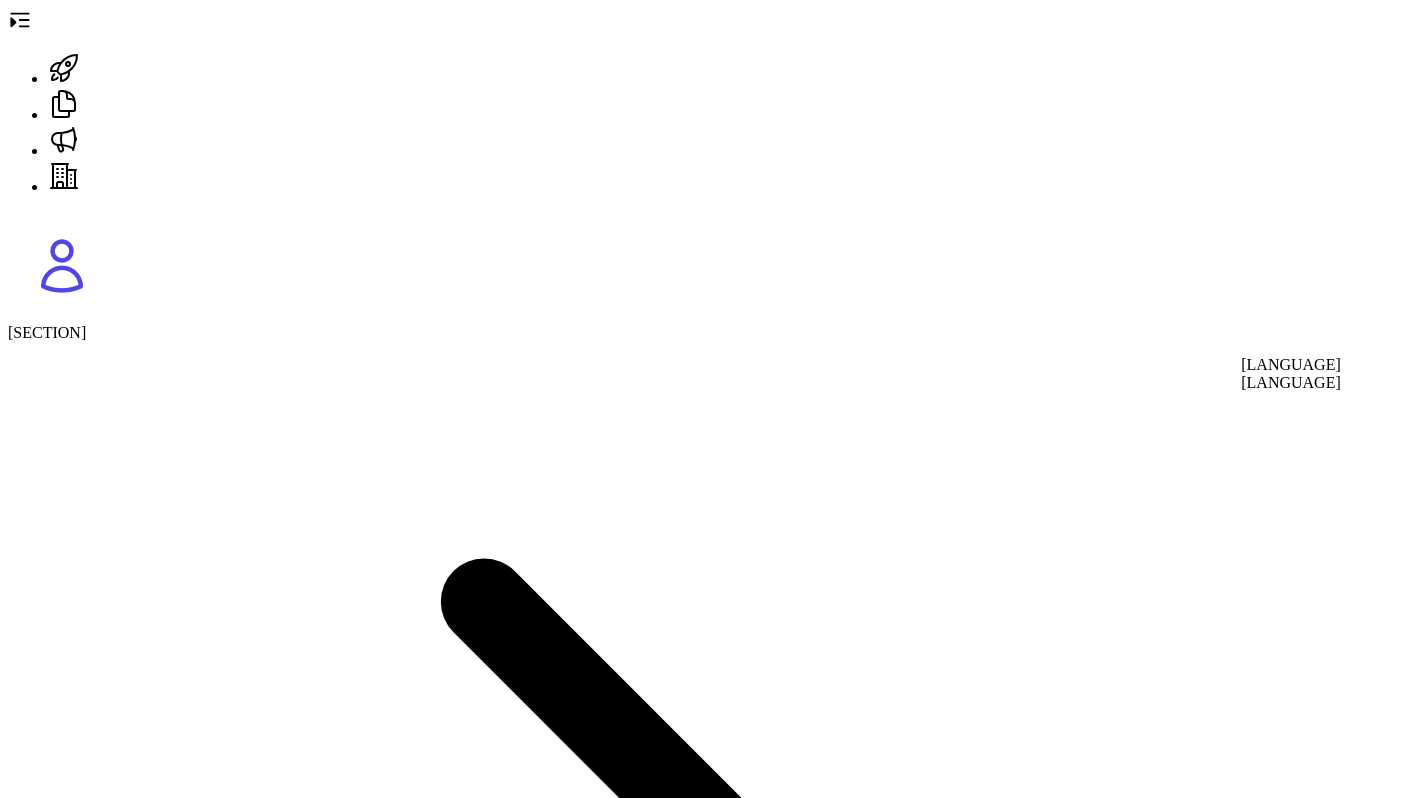 click on "[LANGUAGE]" at bounding box center (58, 12960) 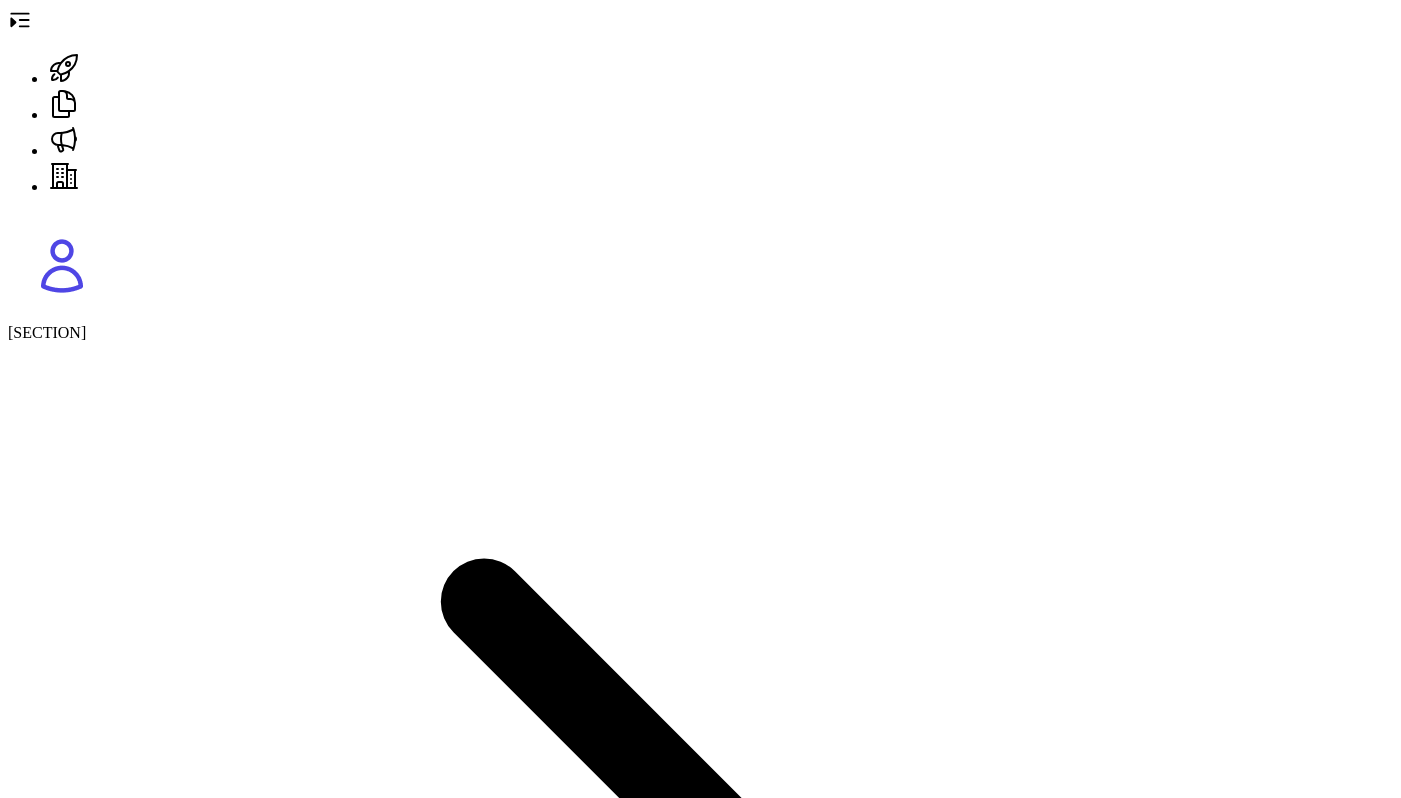 scroll, scrollTop: 324, scrollLeft: 0, axis: vertical 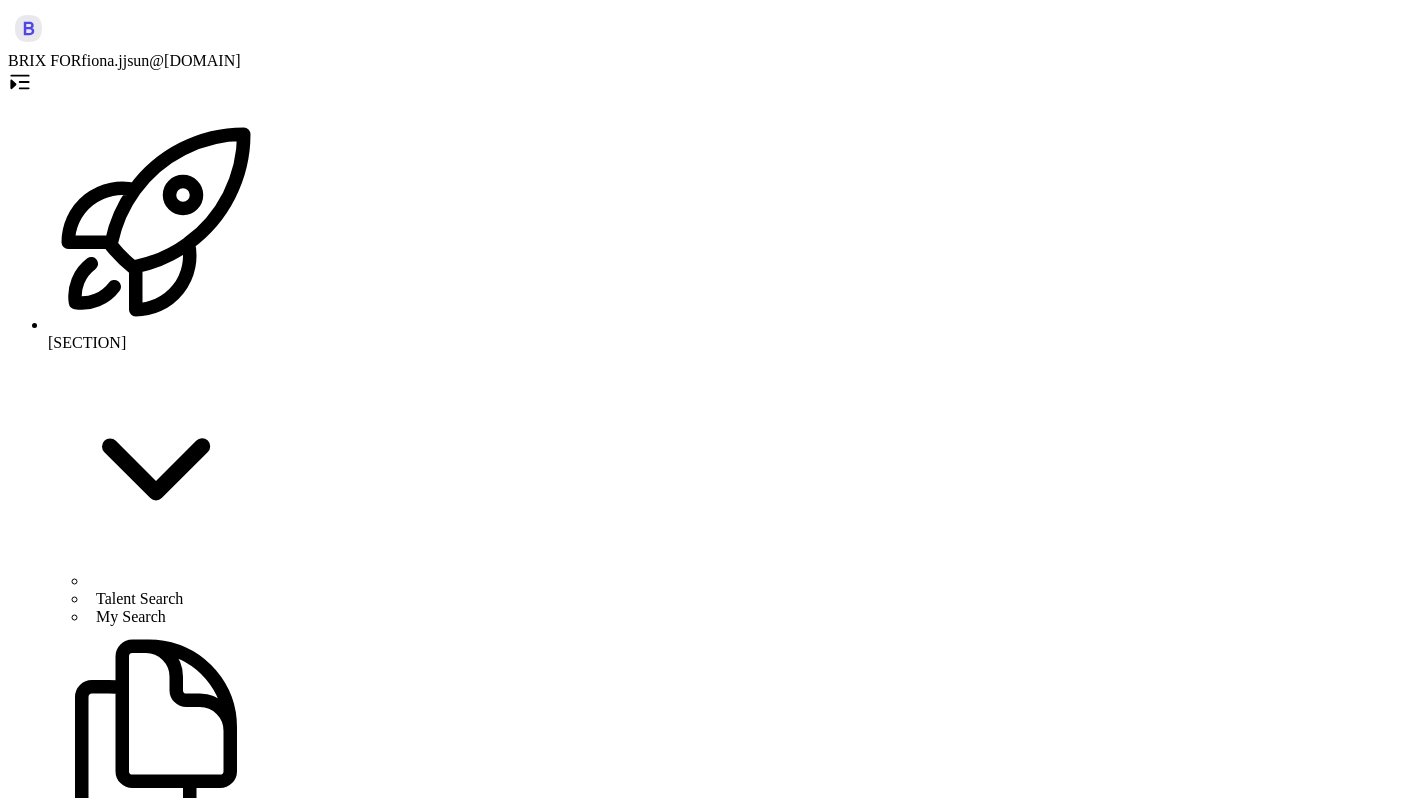 click on "[SECTION]" at bounding box center (176, 1605) 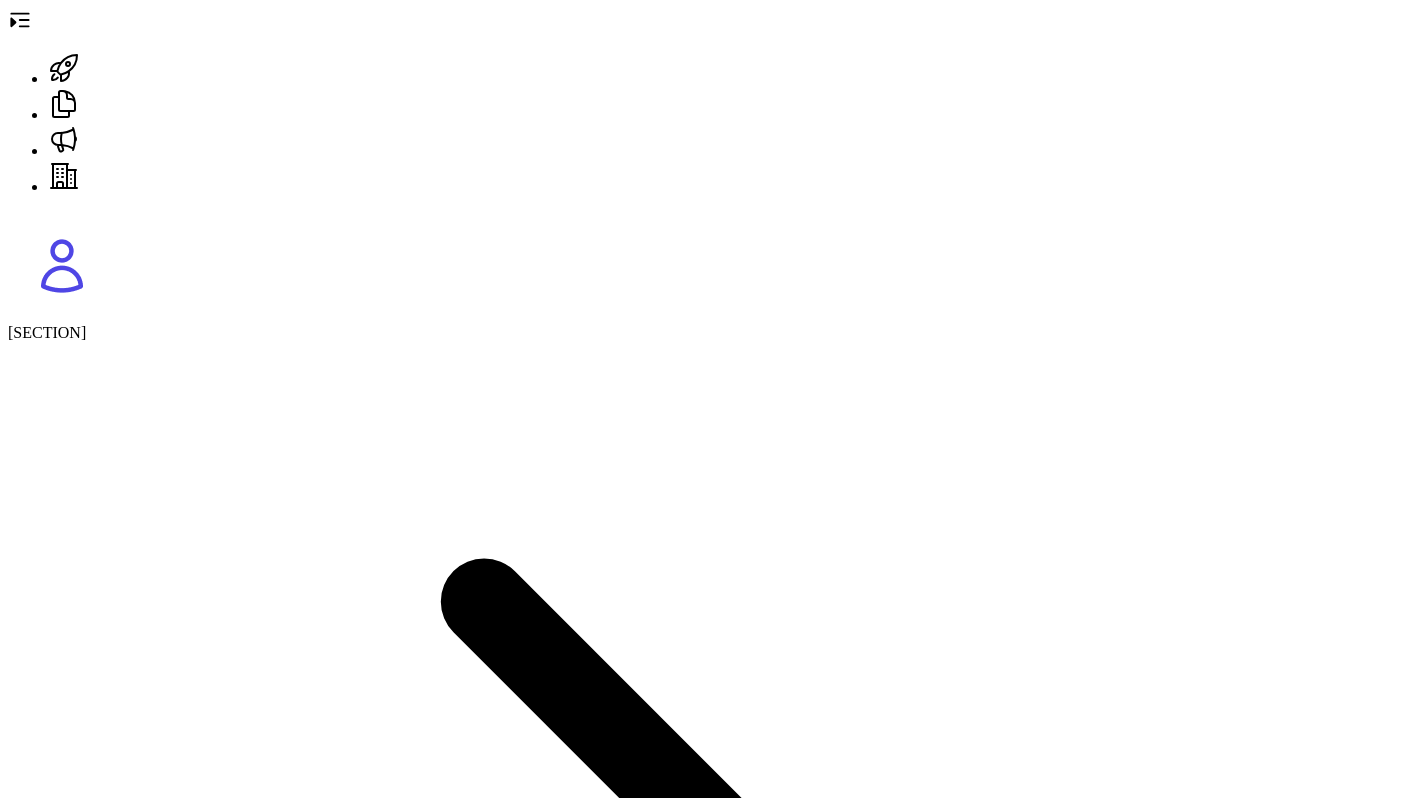 click on "[COUNTRY]" at bounding box center (54, 10579) 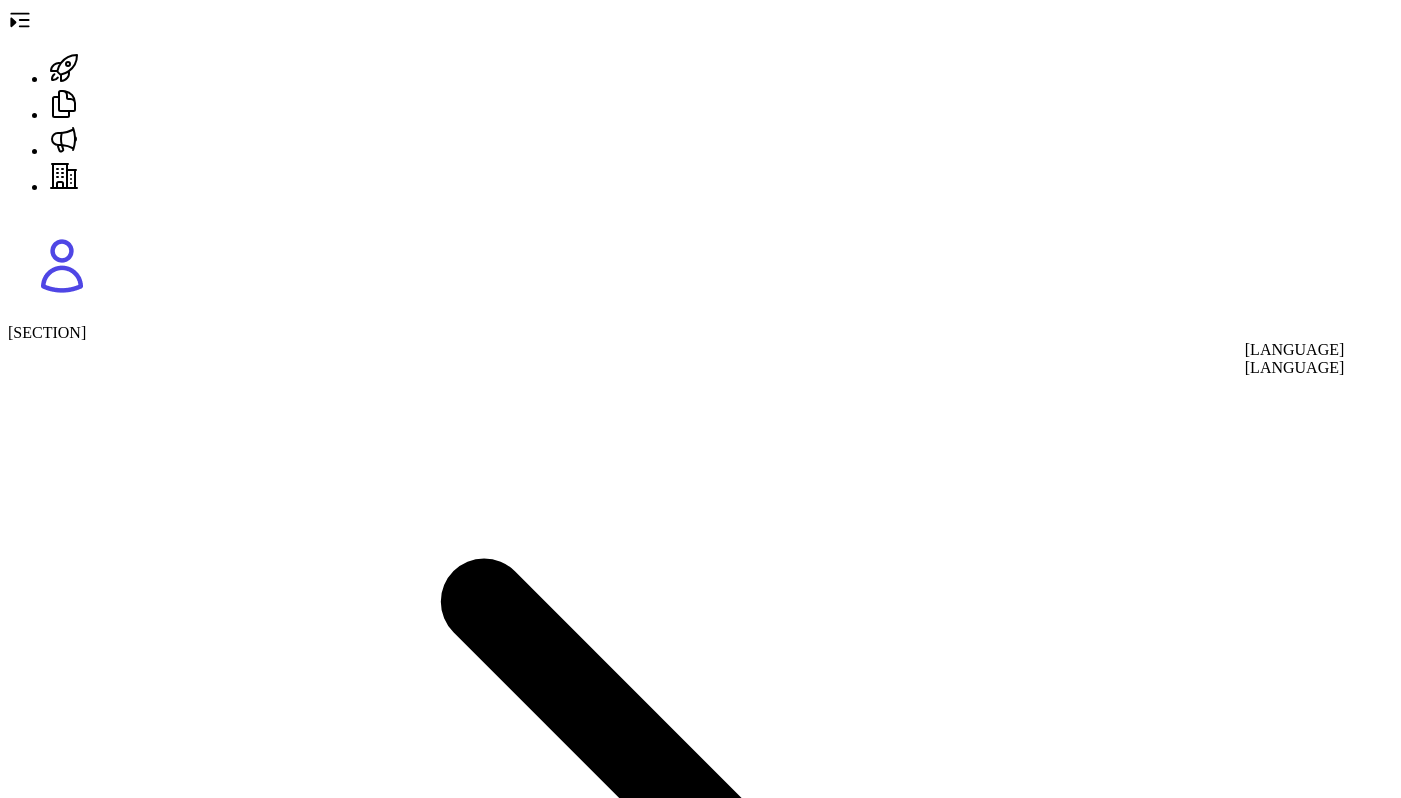 click on "[LANGUAGE]" at bounding box center [1295, 368] 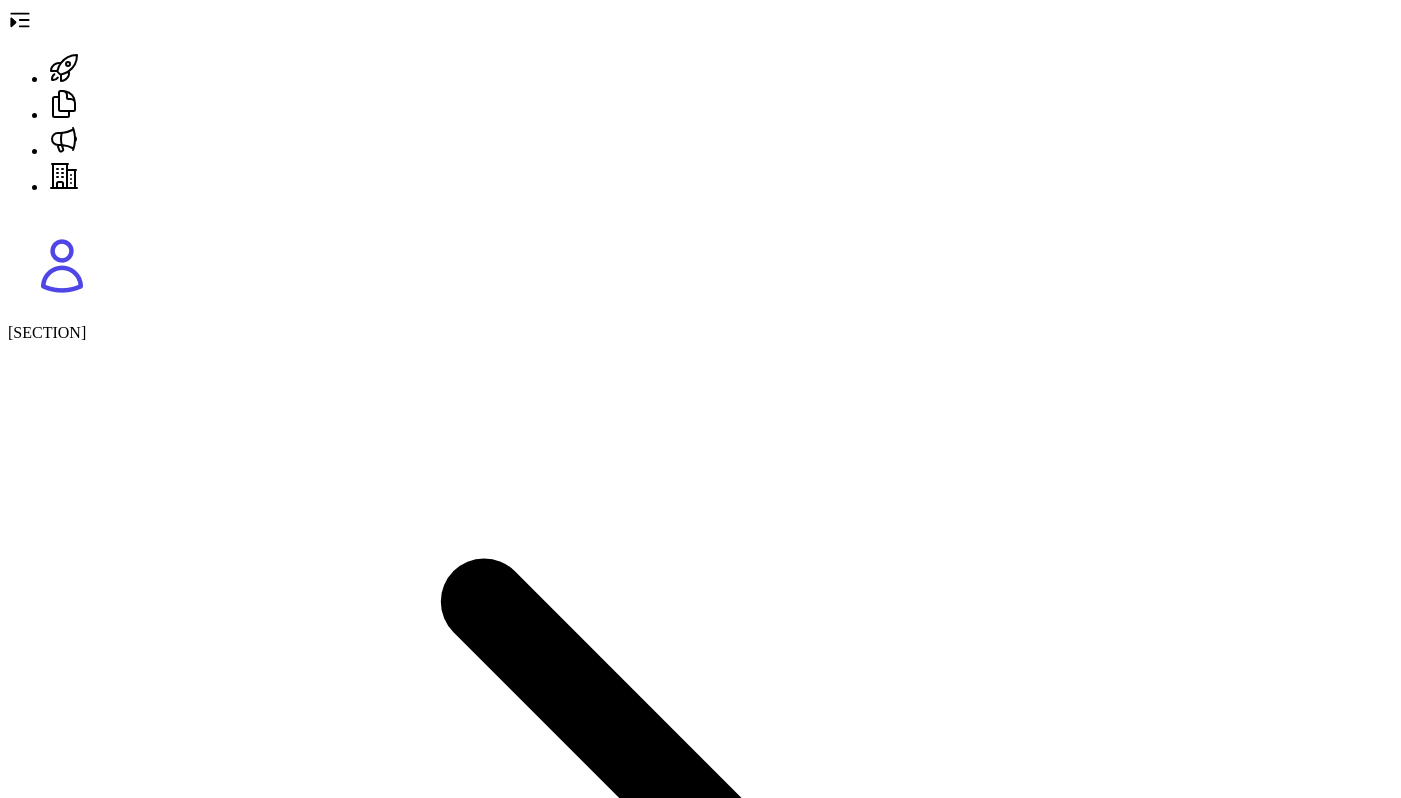 scroll, scrollTop: 297, scrollLeft: 0, axis: vertical 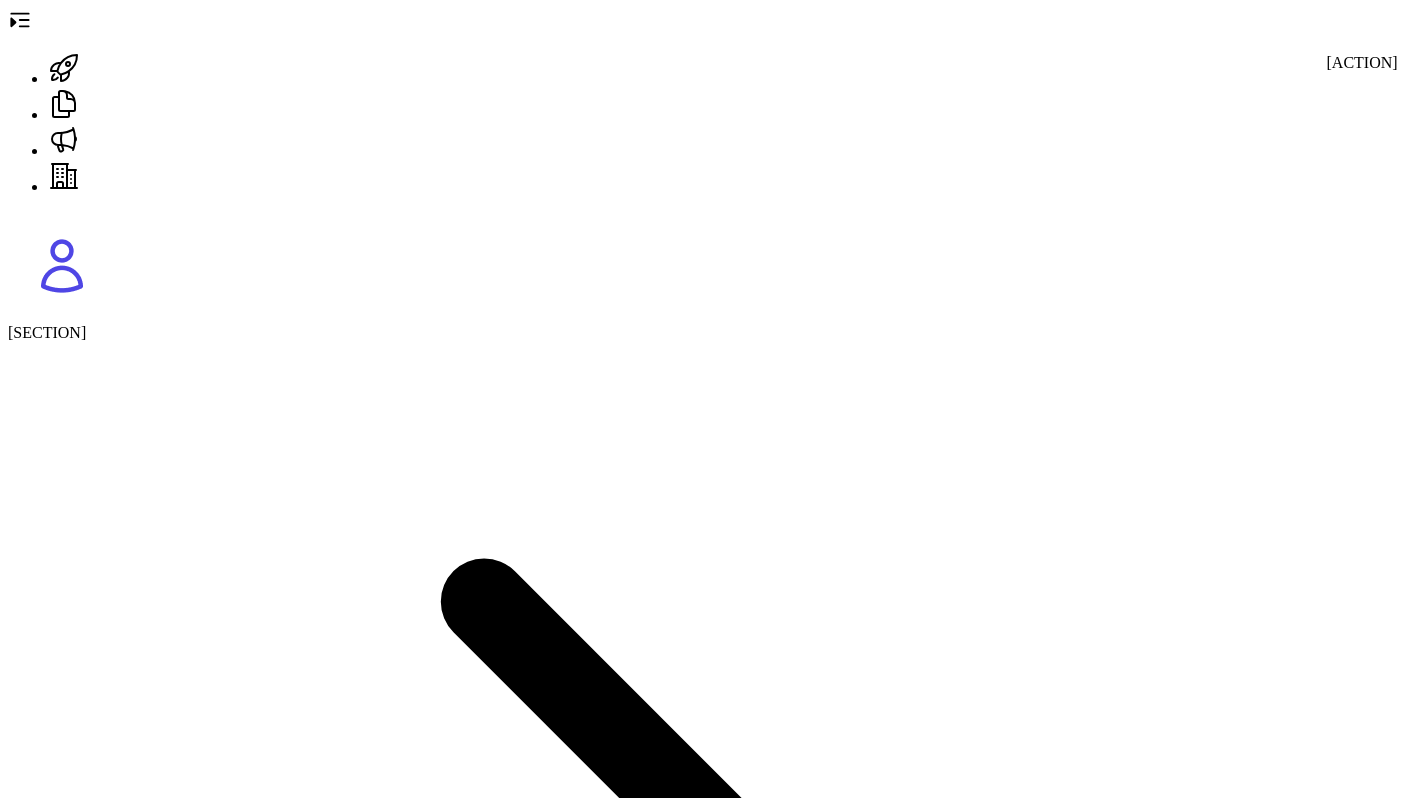 click at bounding box center (16, 11115) 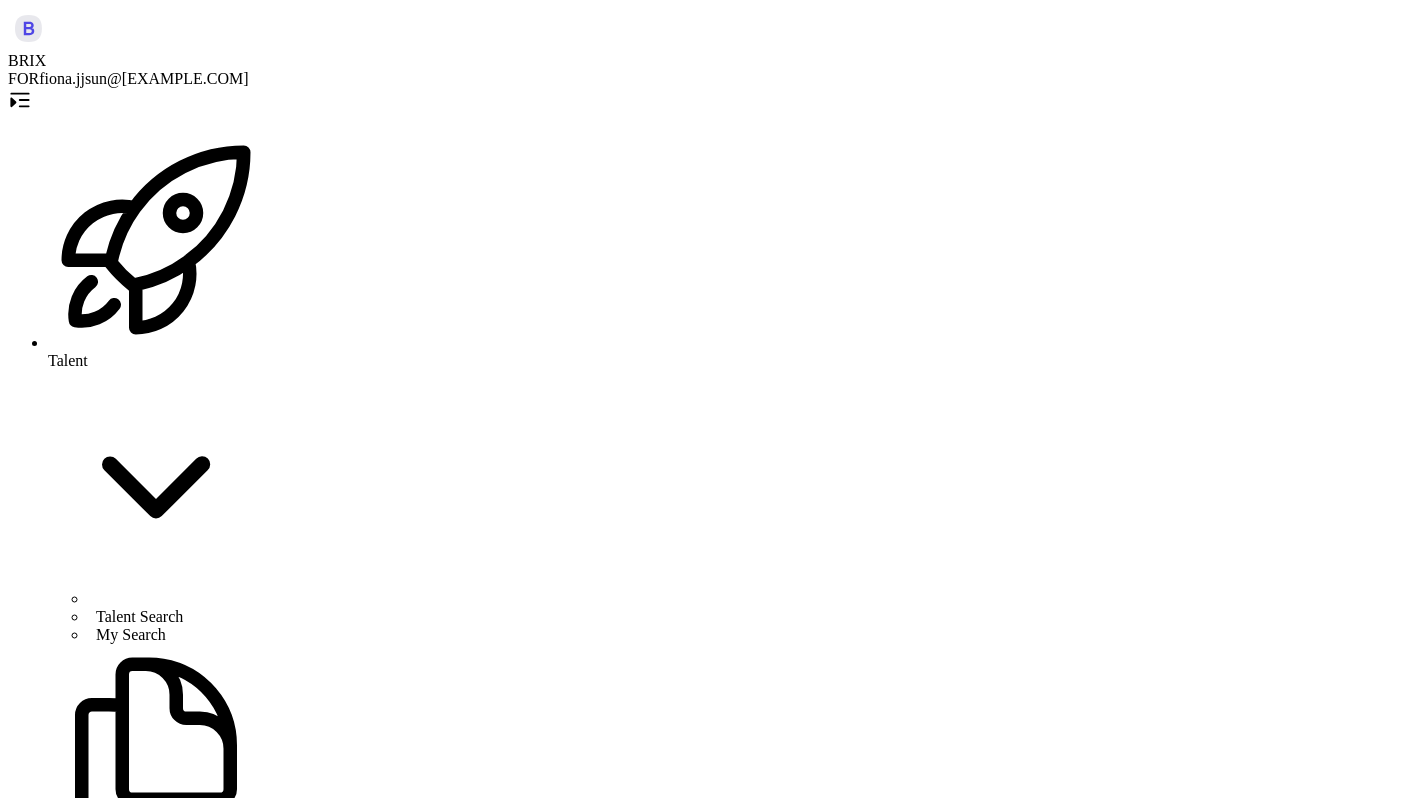 scroll, scrollTop: 0, scrollLeft: 0, axis: both 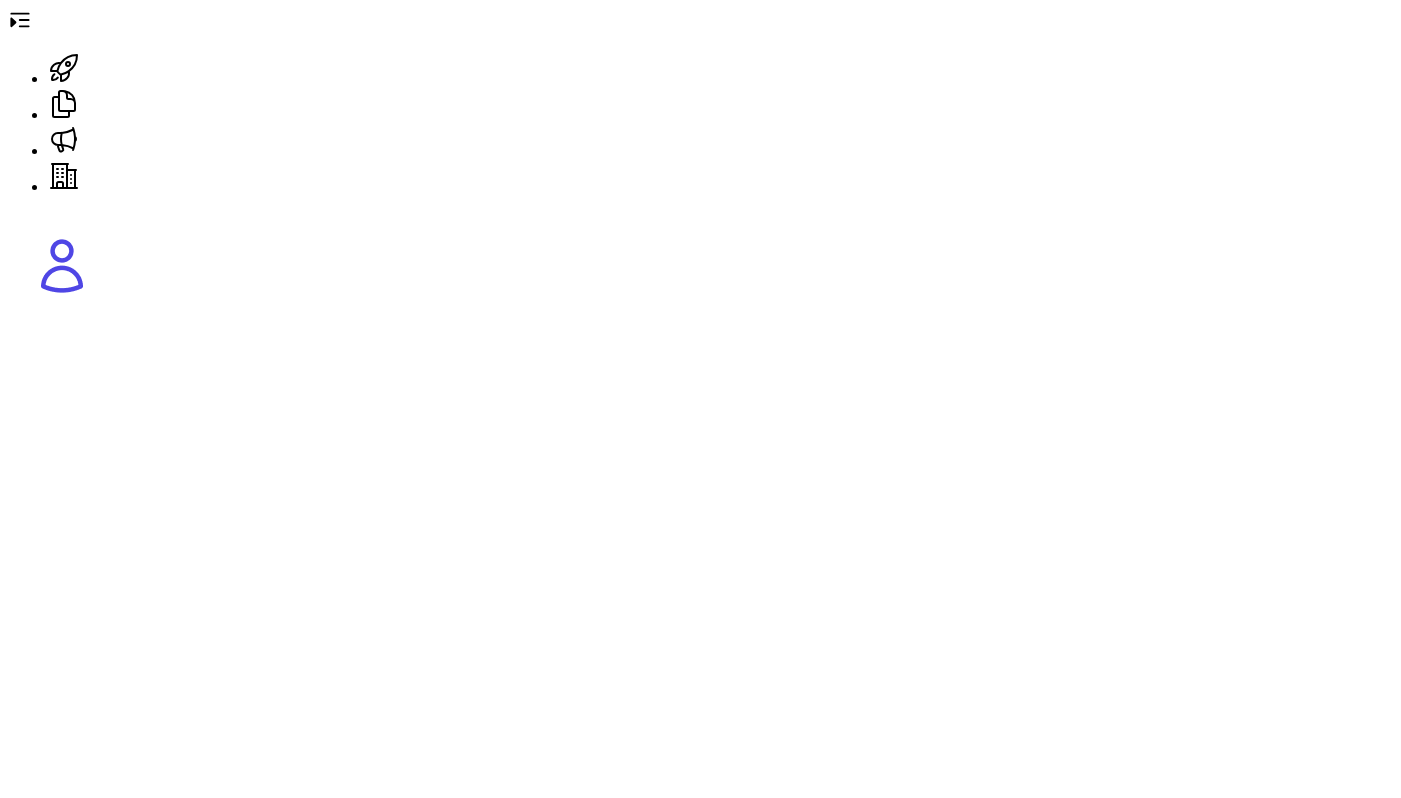 click at bounding box center [24, 20] 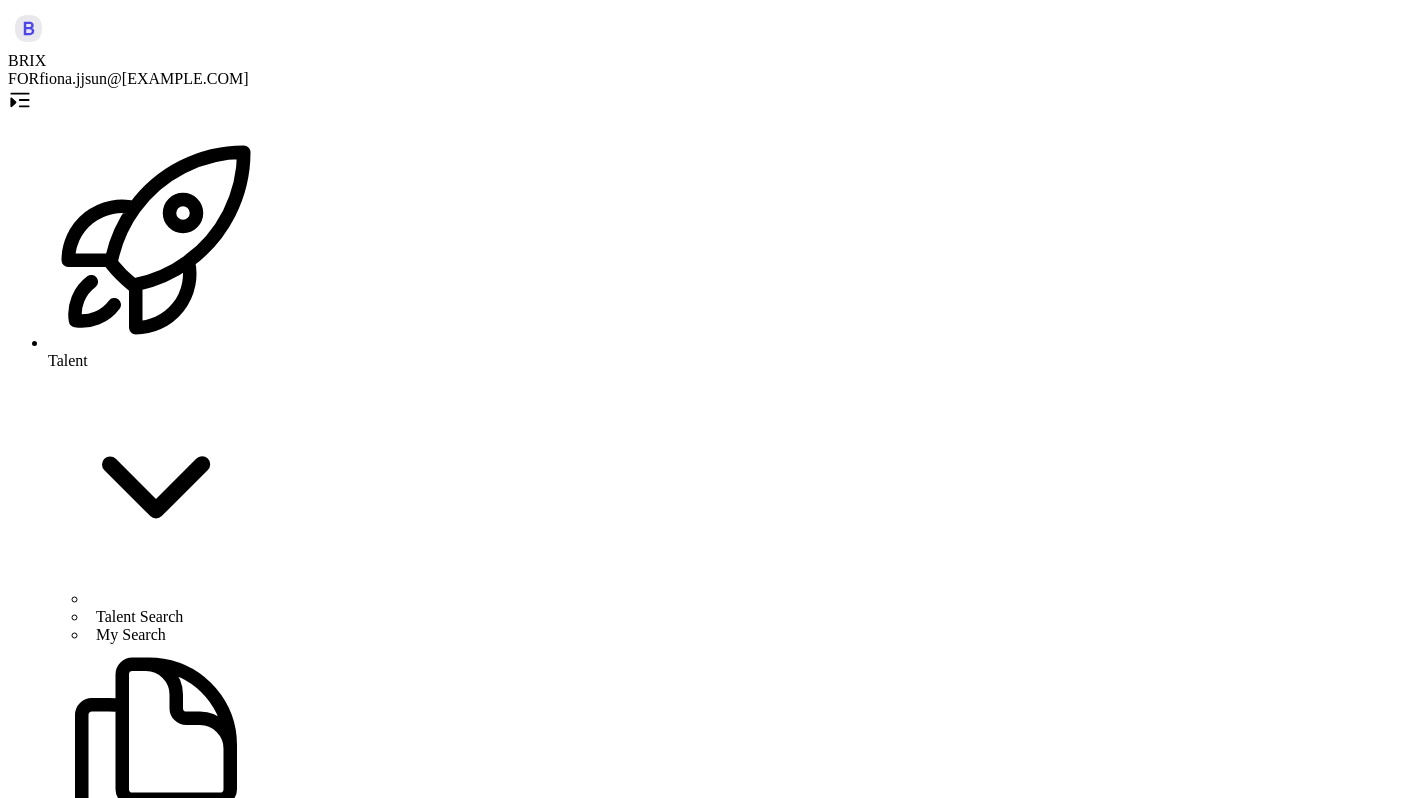 click at bounding box center (20, 100) 